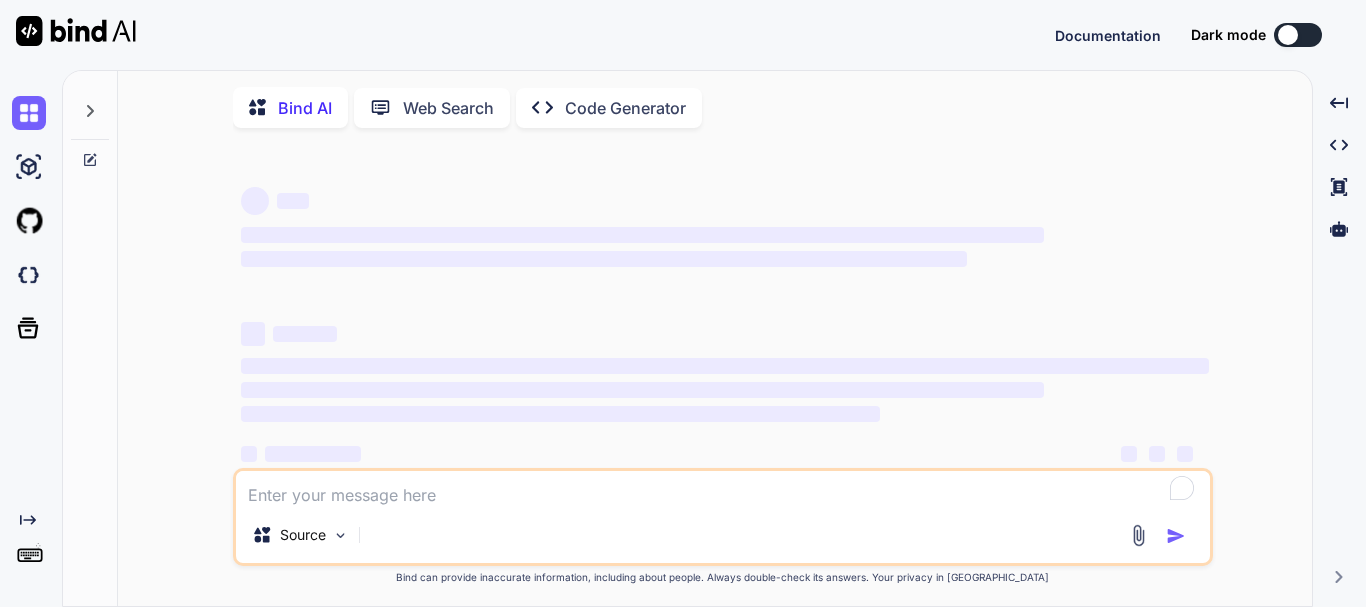 scroll, scrollTop: 0, scrollLeft: 0, axis: both 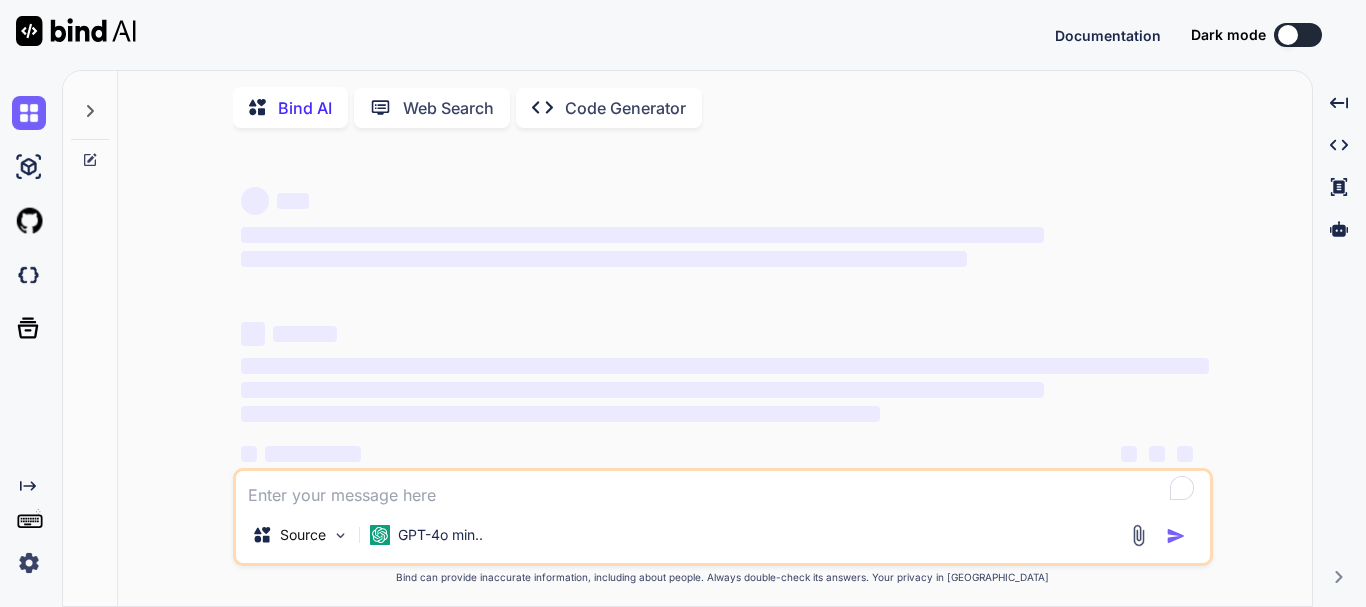 type on "x" 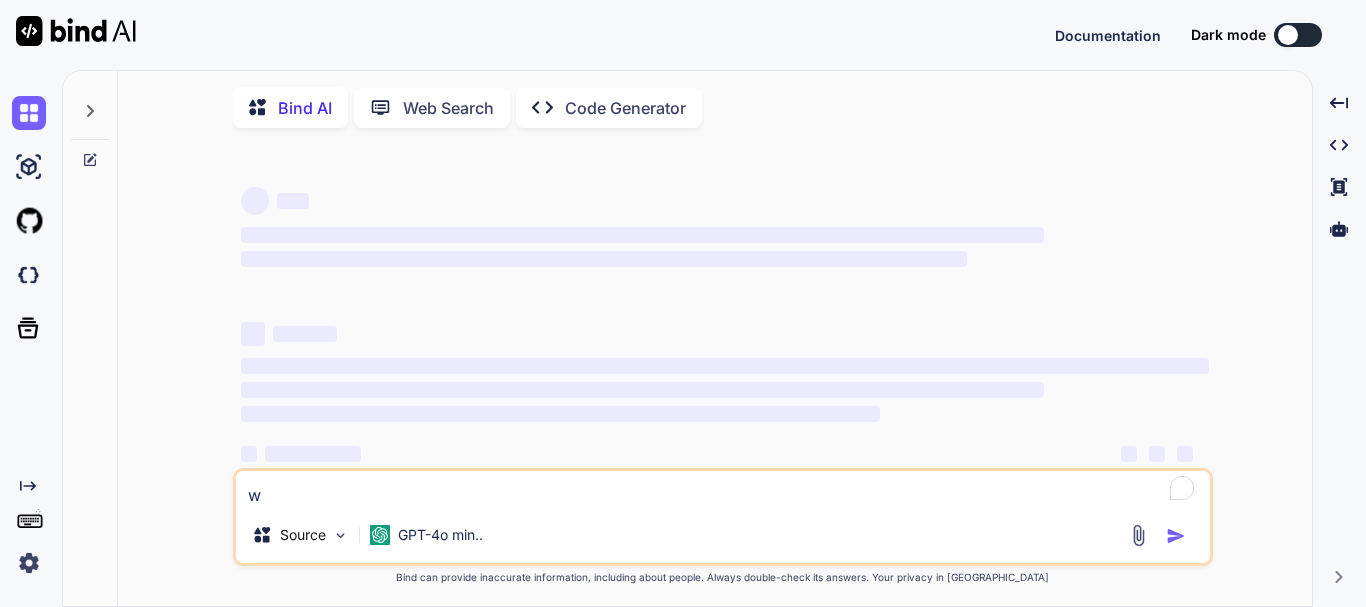 type on "x" 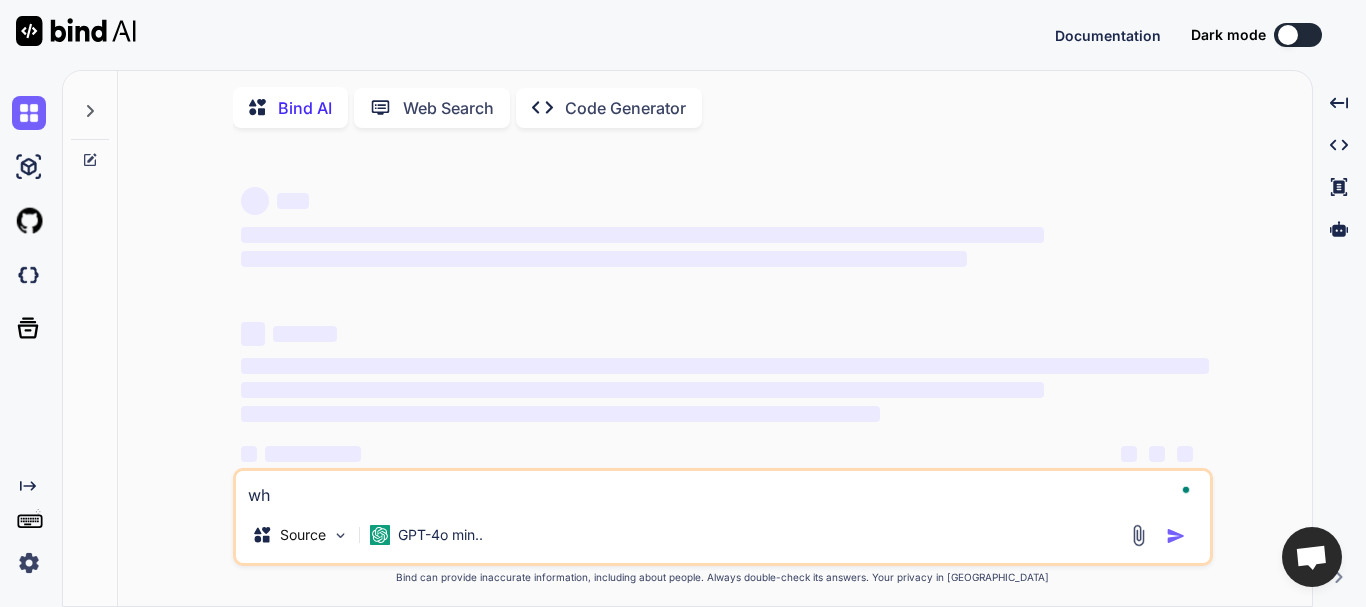 type on "wha" 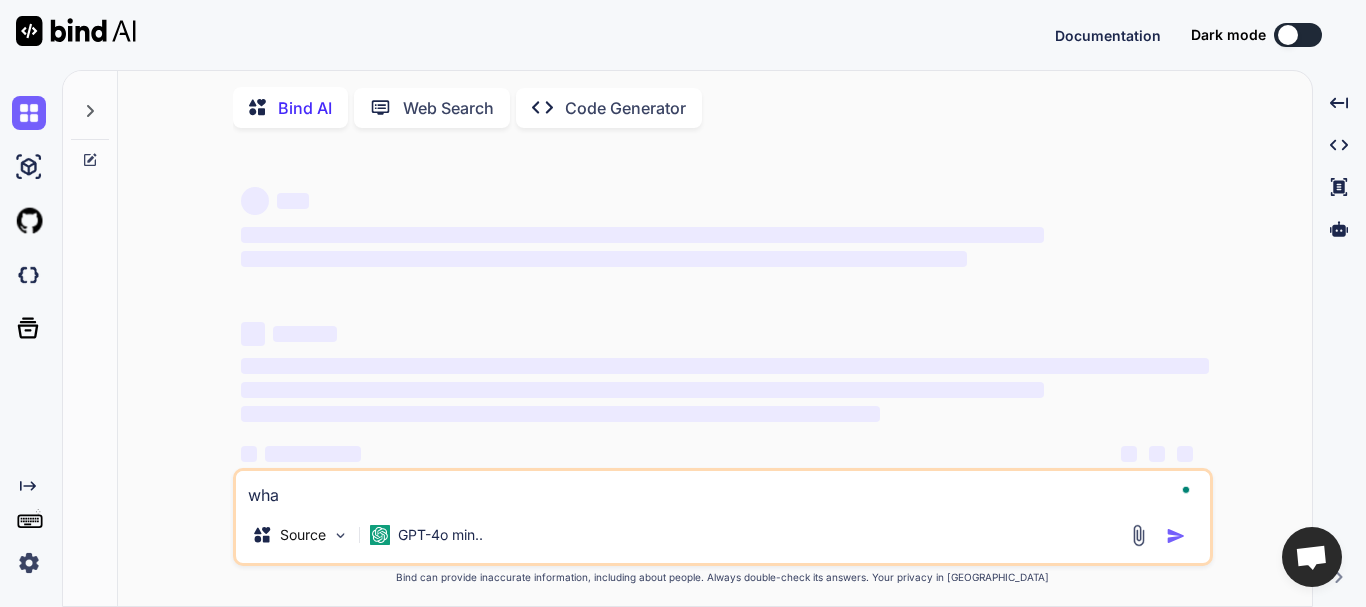 type on "what" 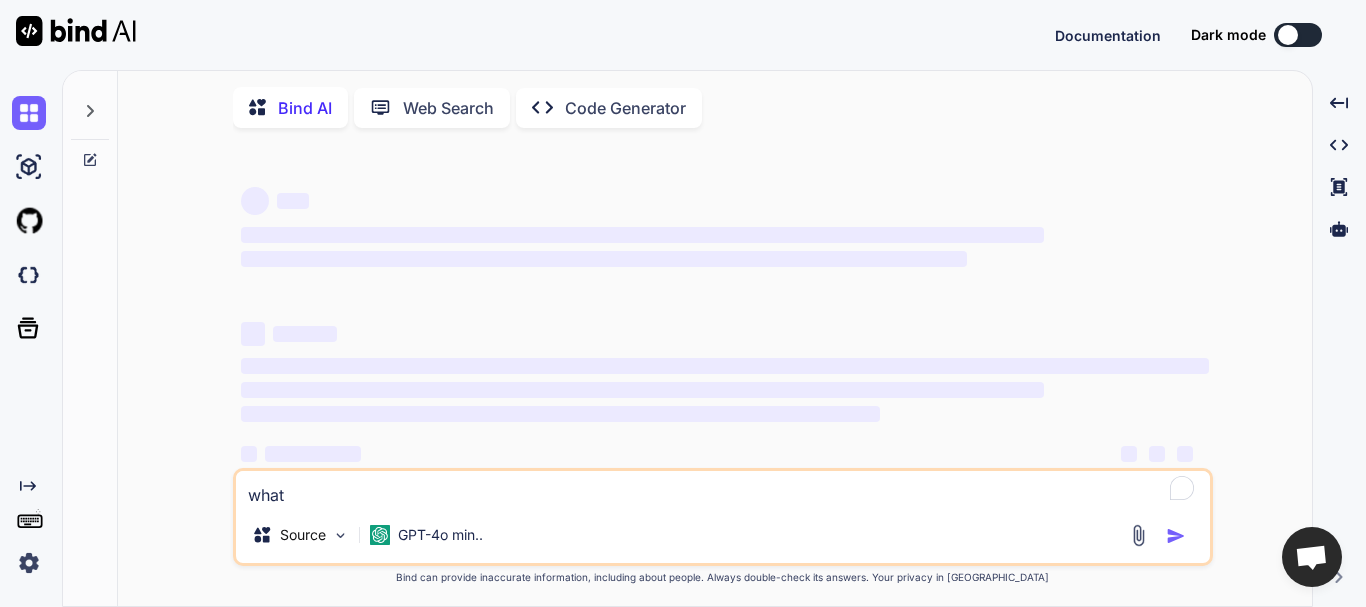 type on "x" 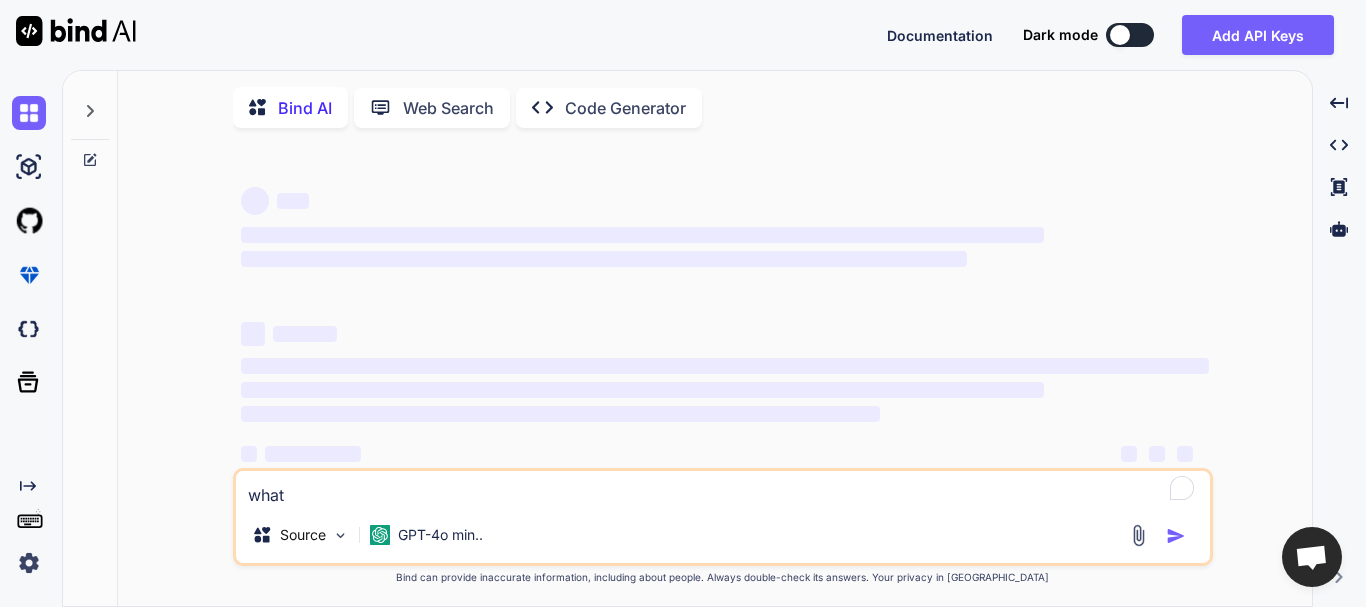 type on "what" 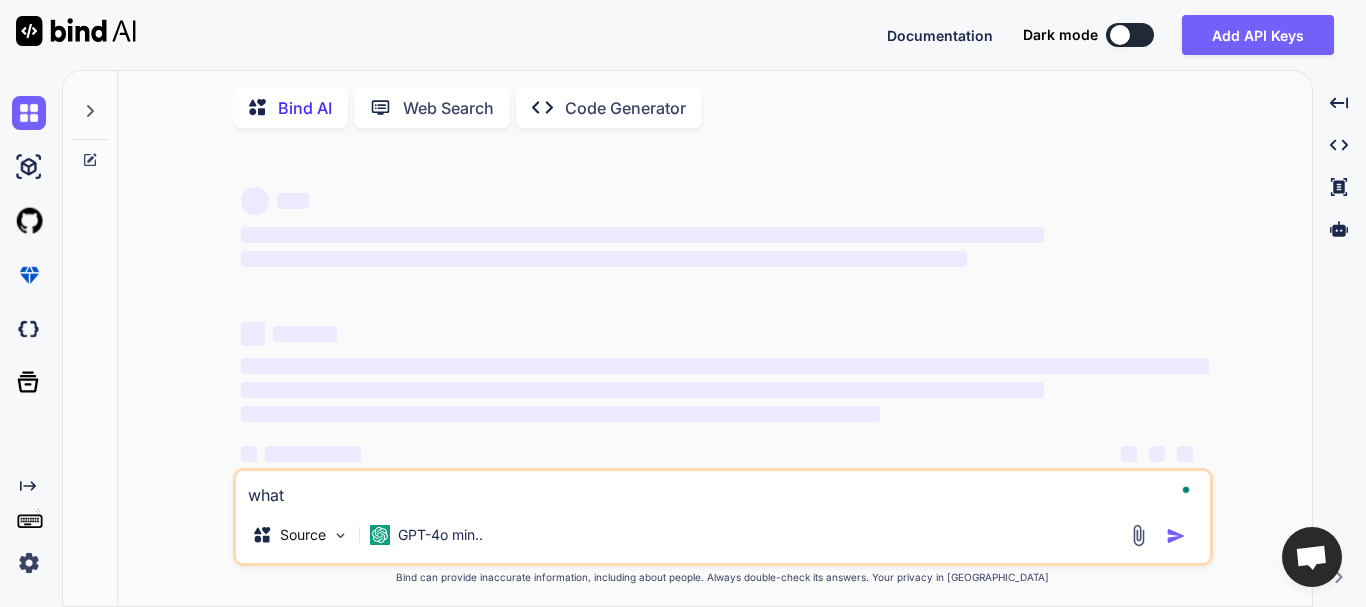 type on "x" 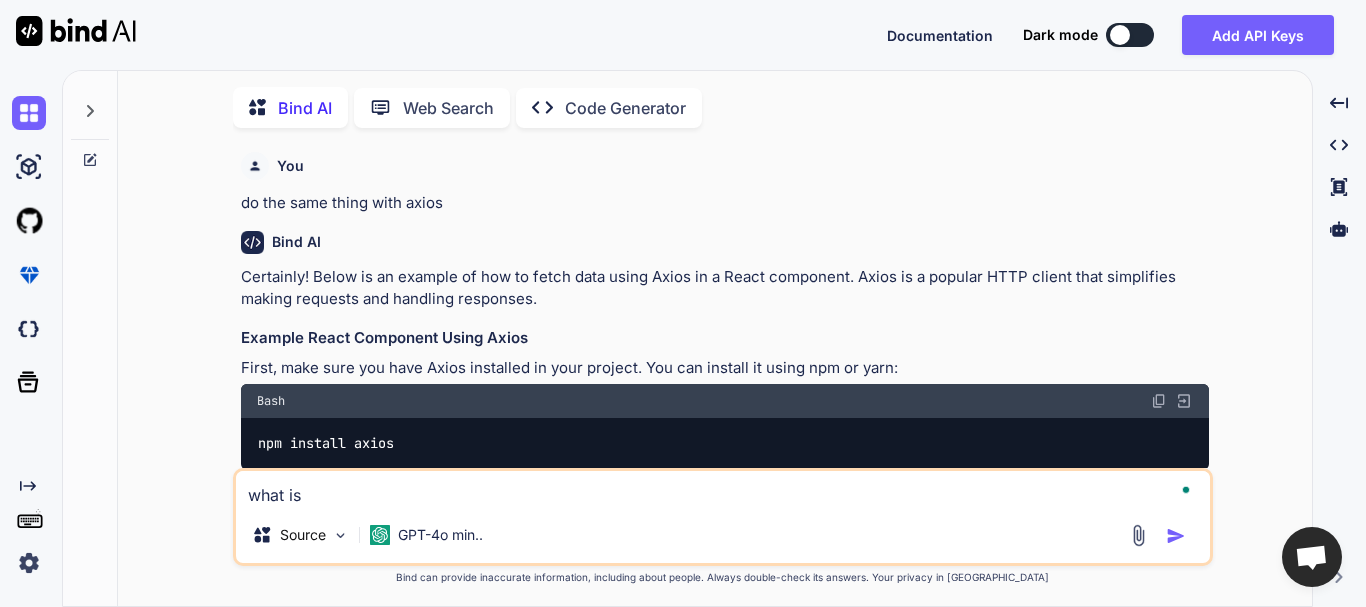 type on "what is" 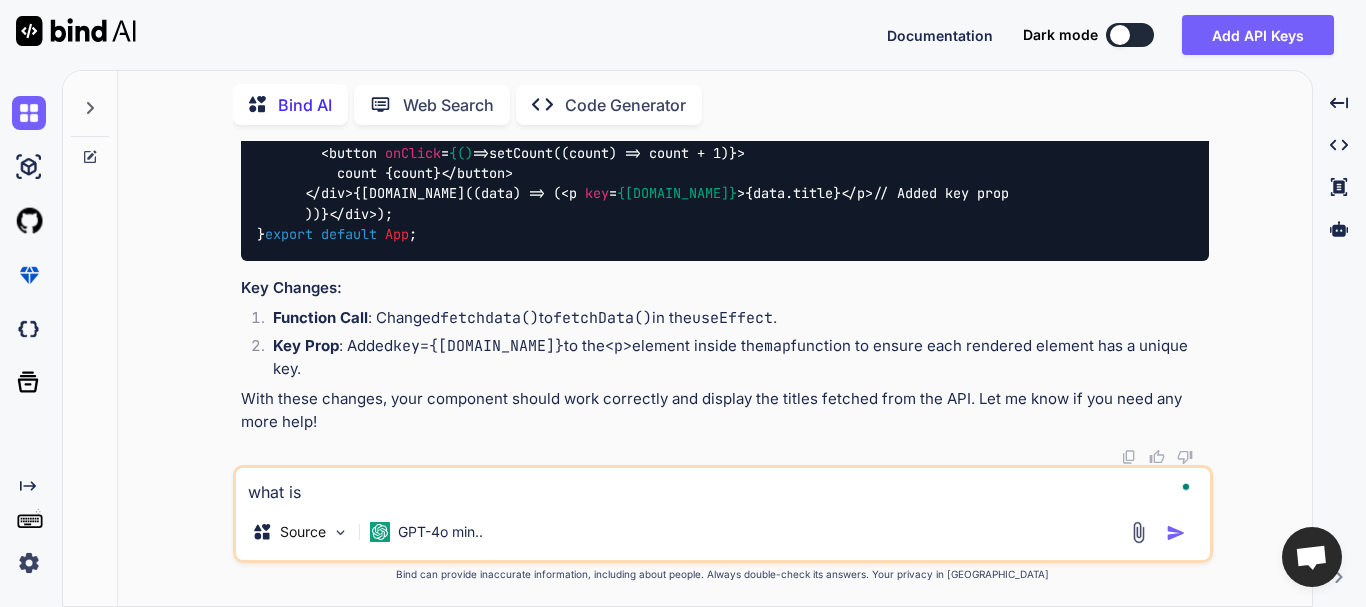 scroll, scrollTop: 8459, scrollLeft: 0, axis: vertical 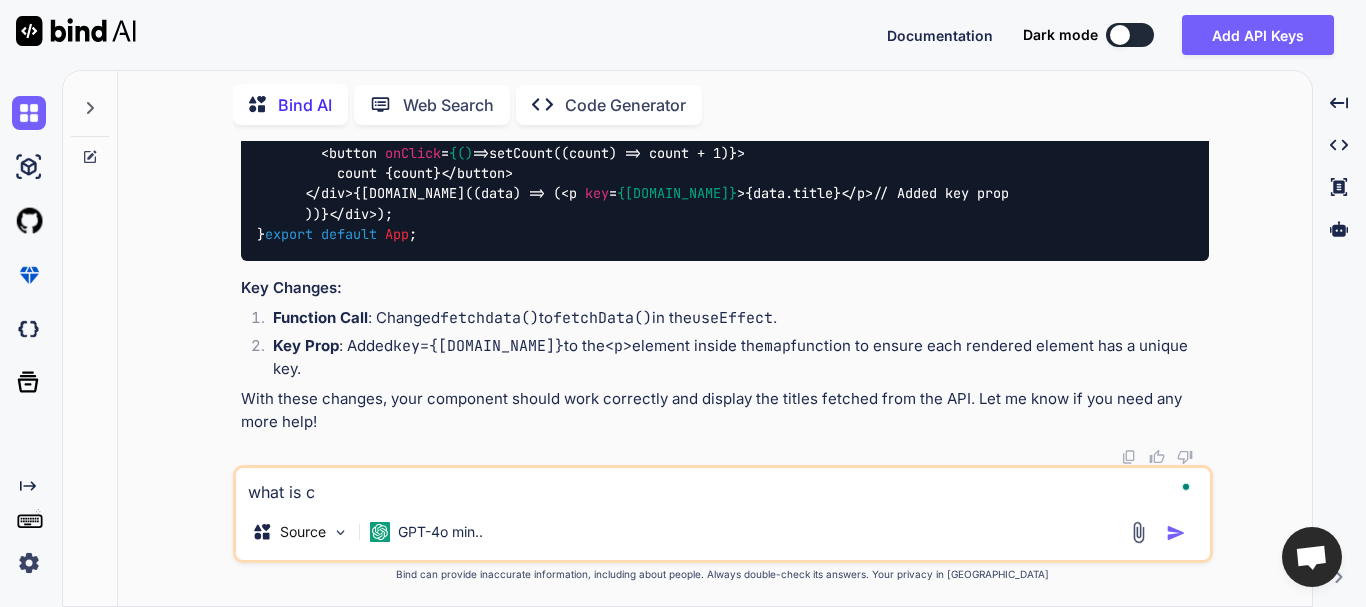 type on "what is cu" 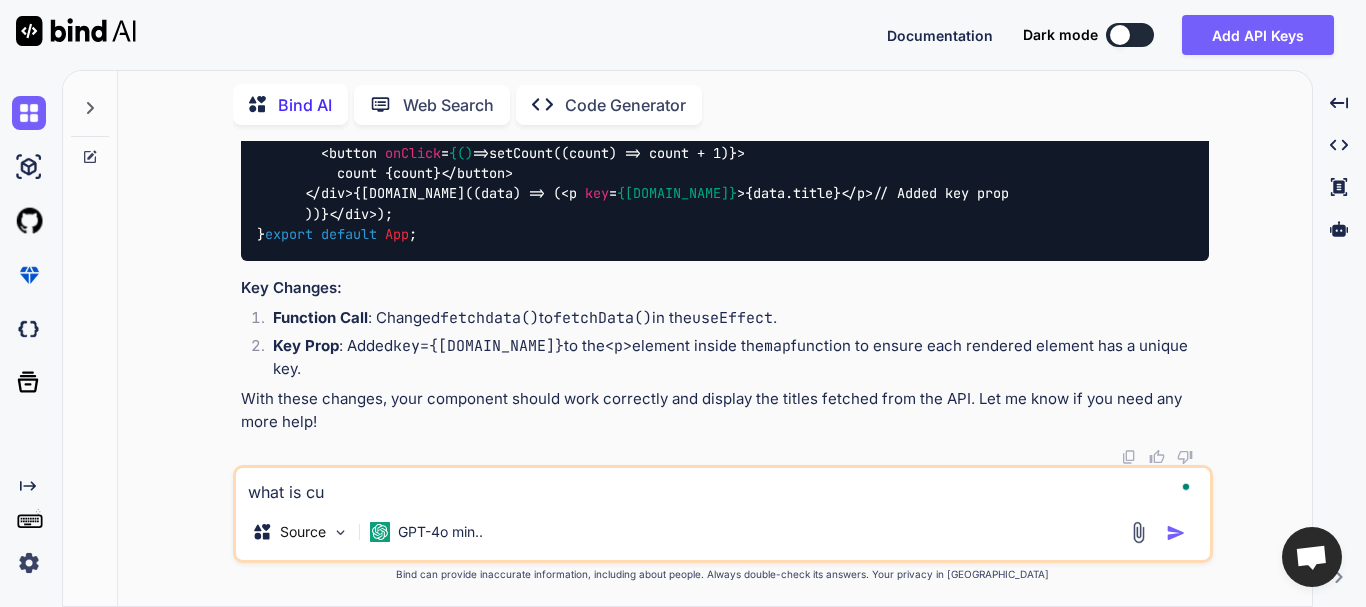 type on "what is cur" 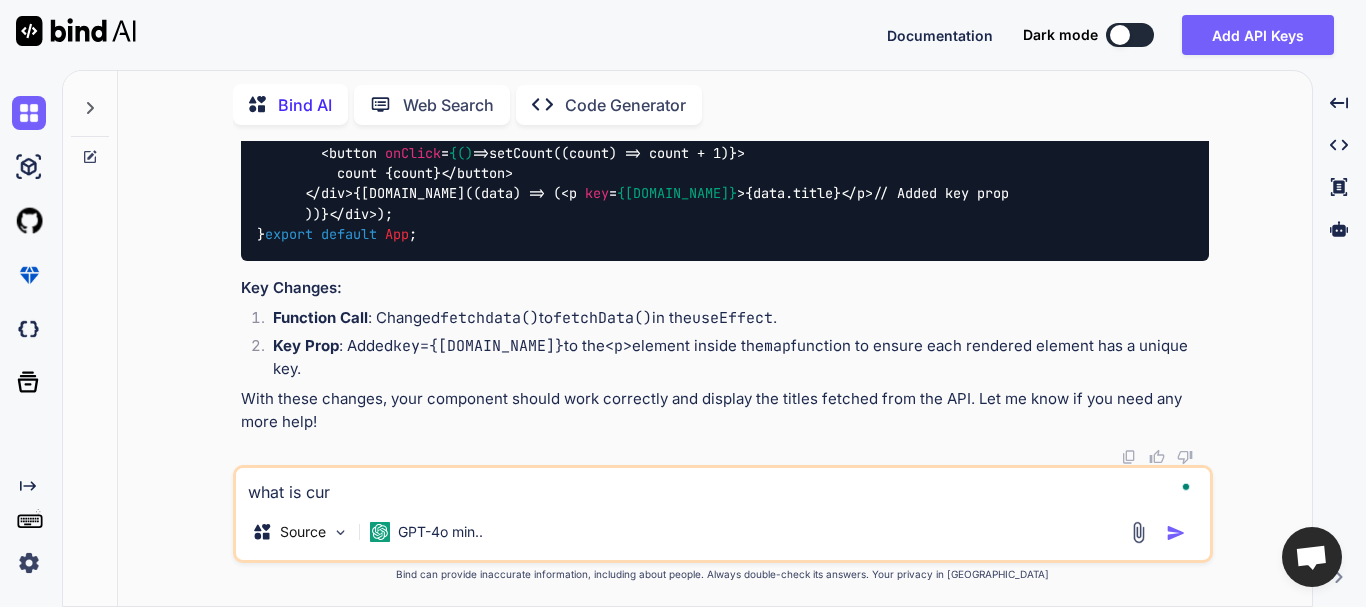 type on "what is curr" 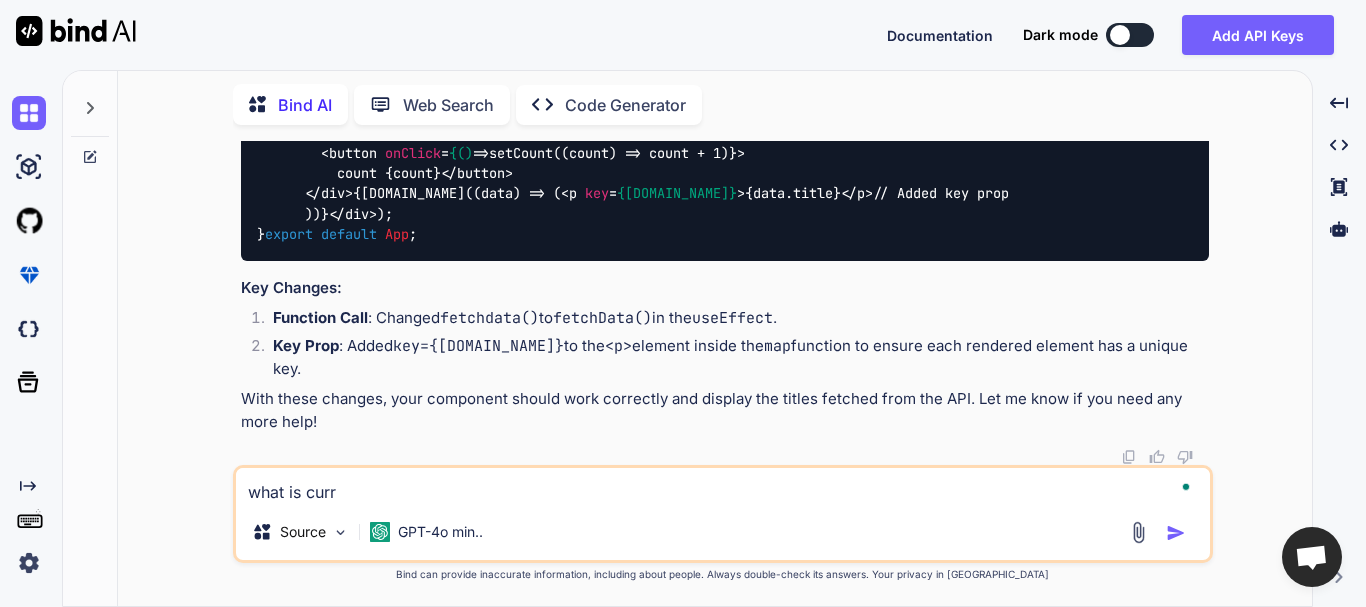 type on "what is [PERSON_NAME]" 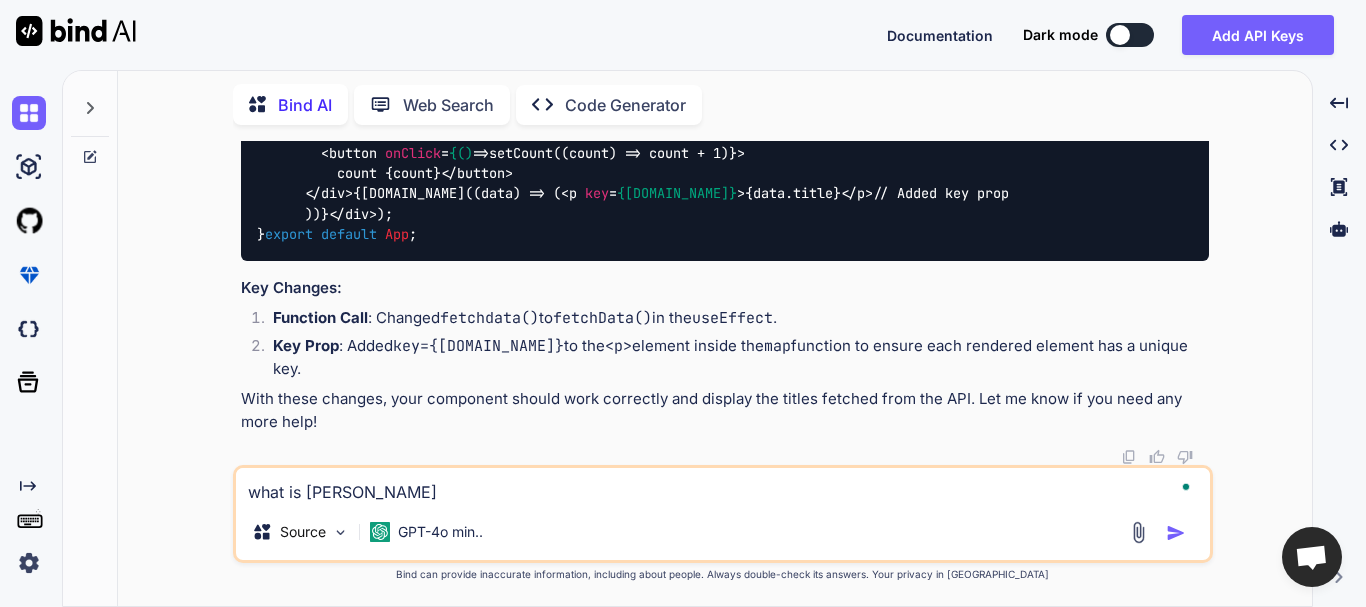 type on "what is curryi" 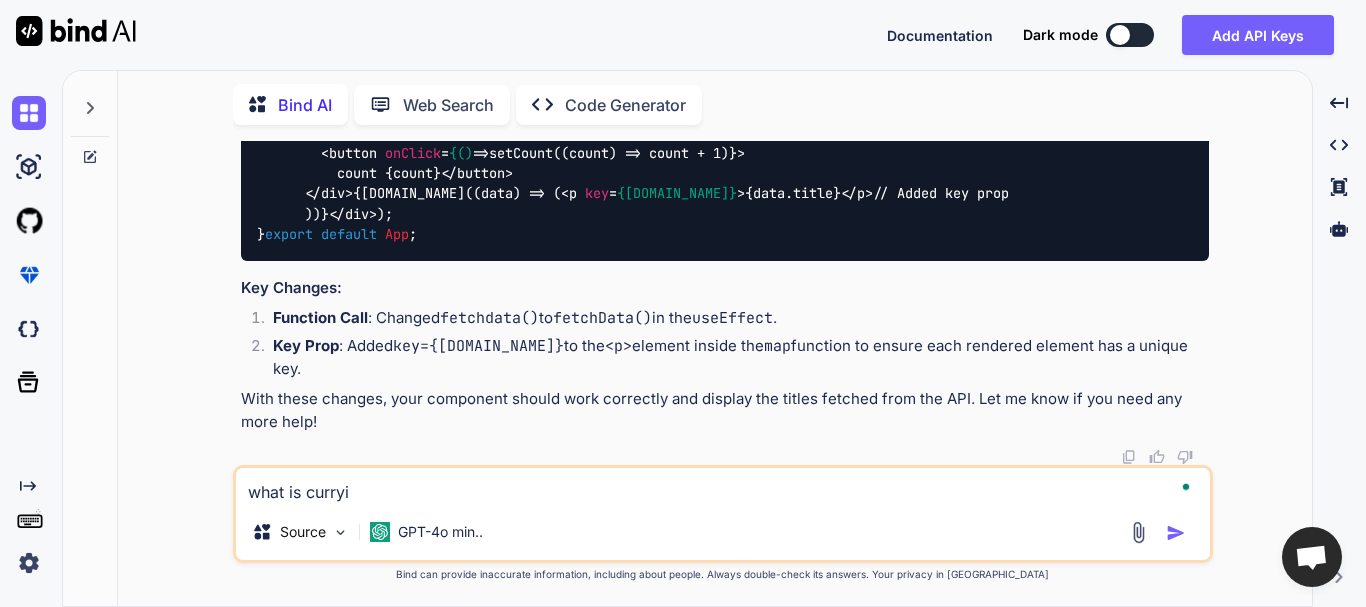 type on "what is curryim" 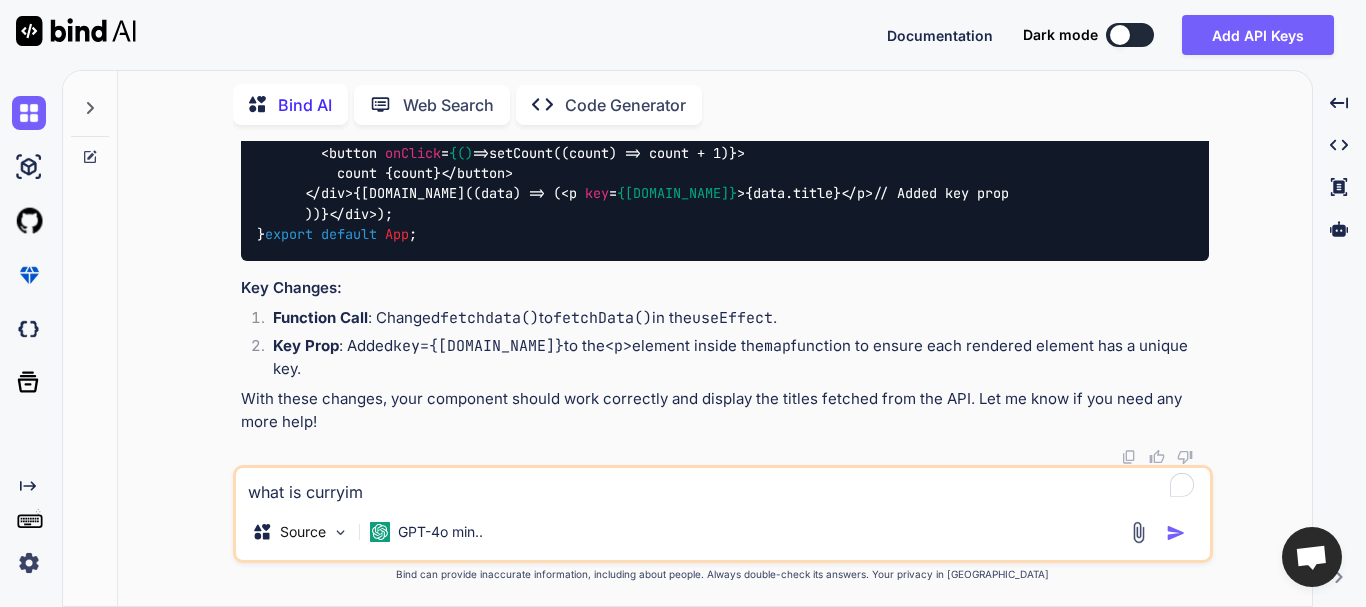 type on "what is curryi" 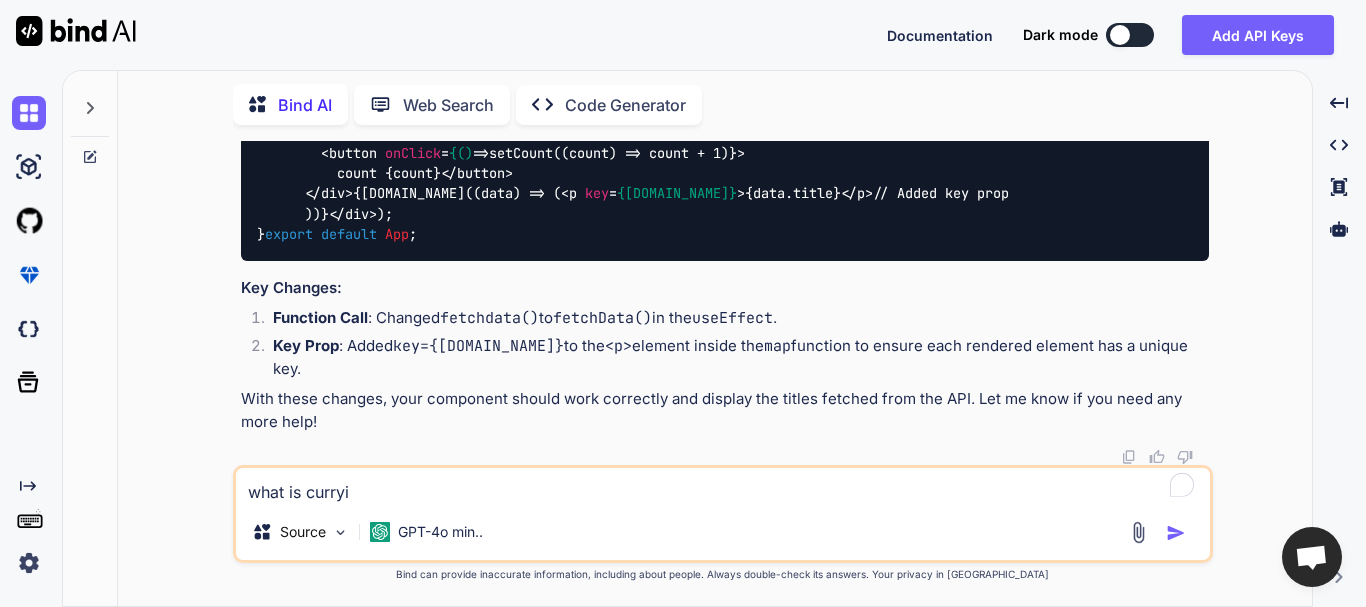 type on "what is curryin" 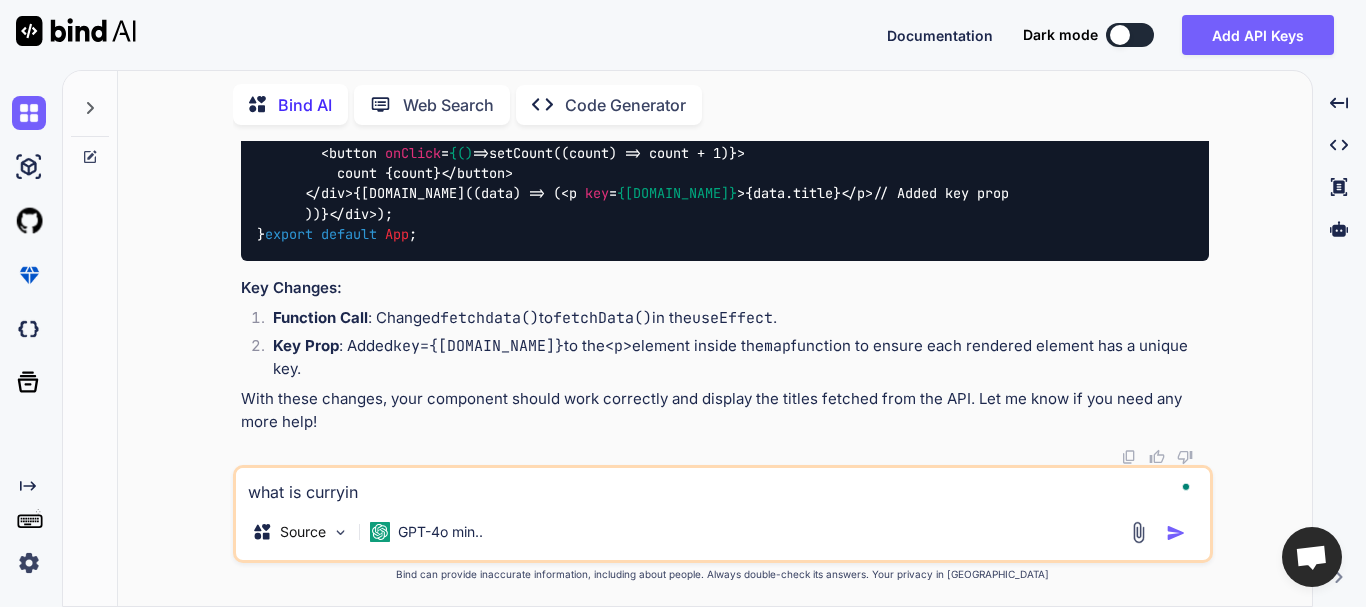 type on "what is currying" 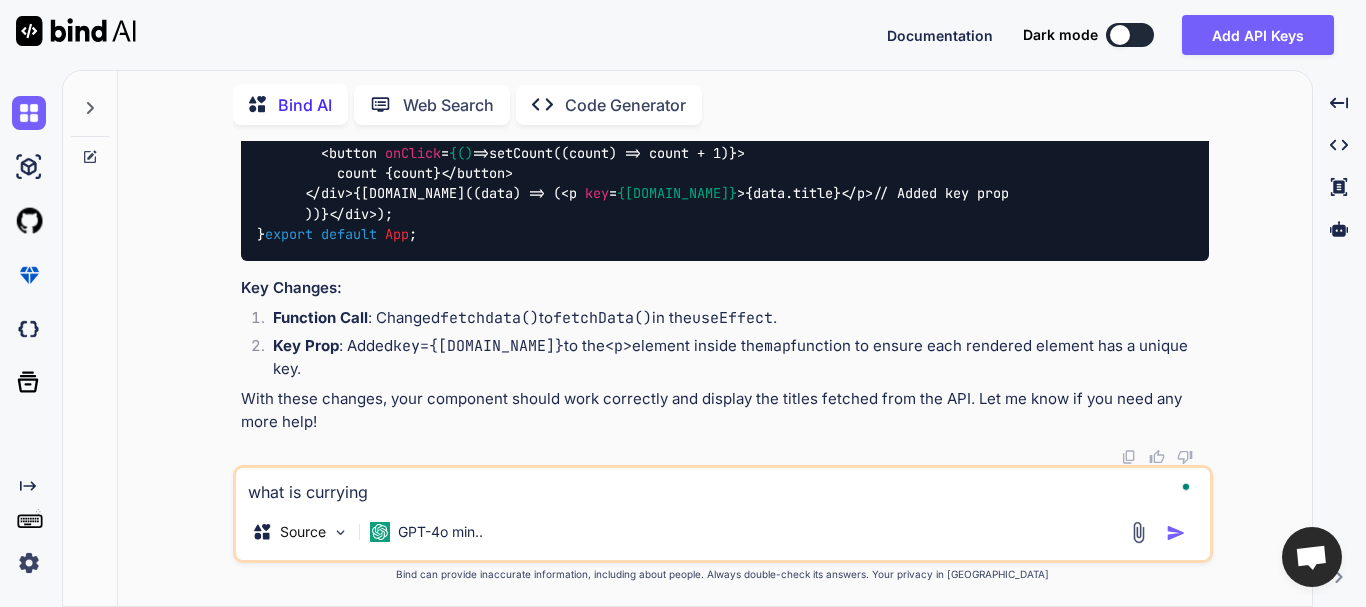 type on "what is currying" 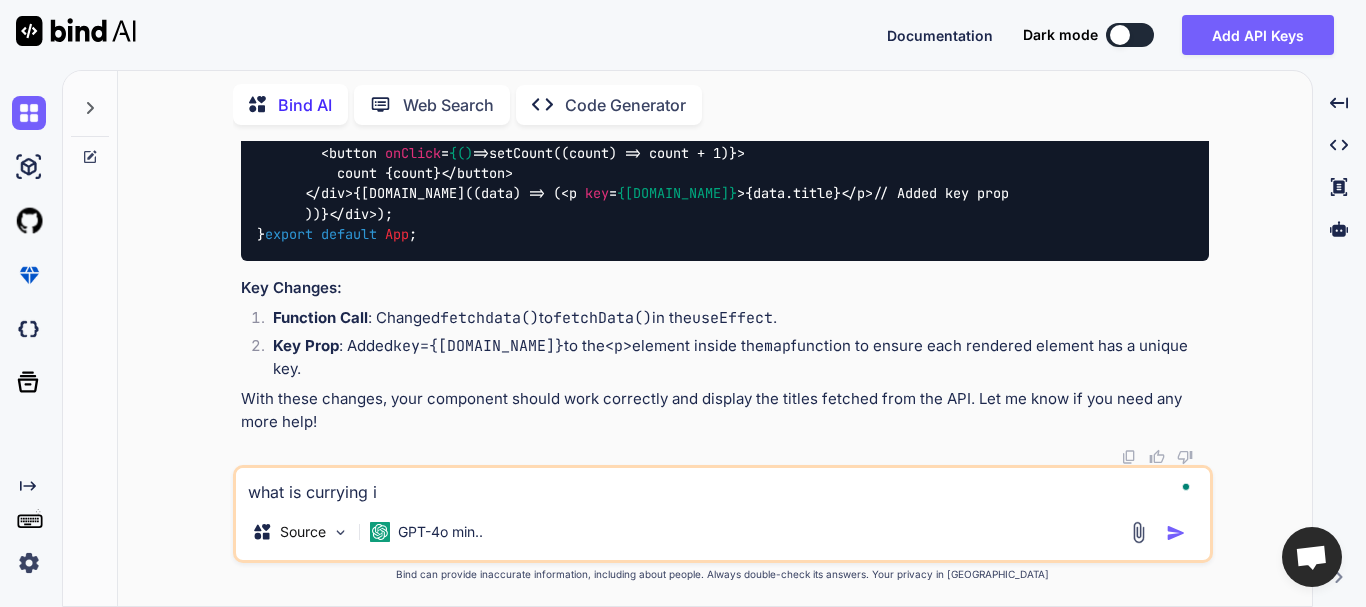 type on "what is currying in" 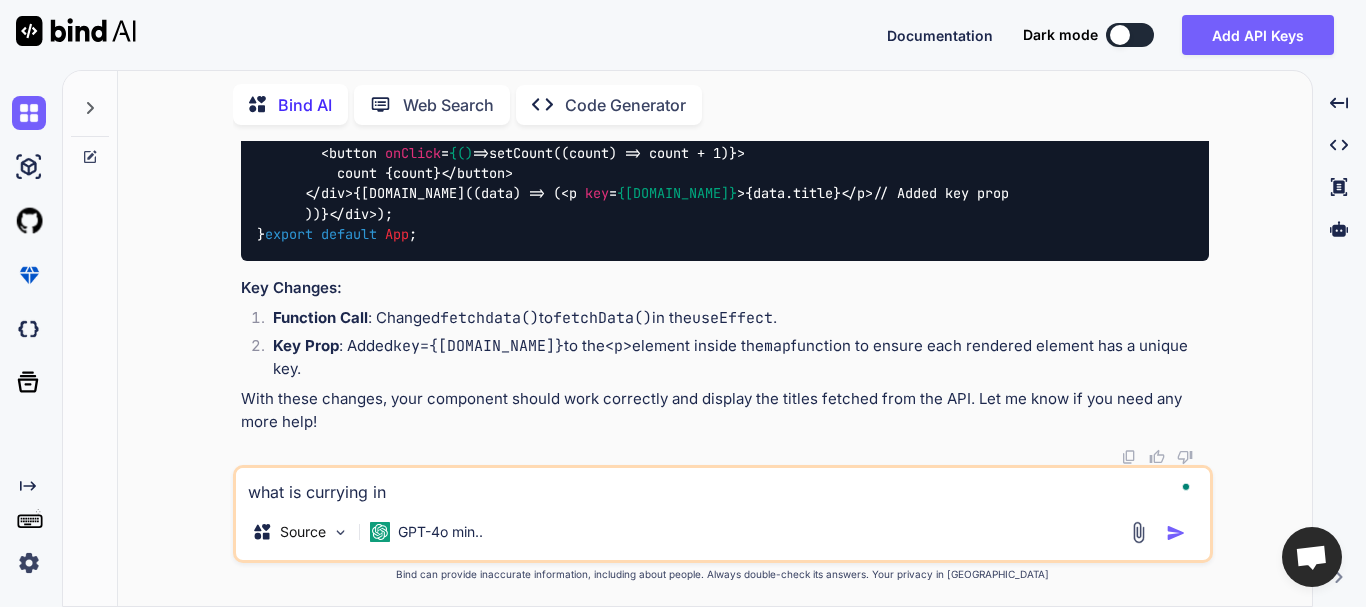 type on "what is currying in" 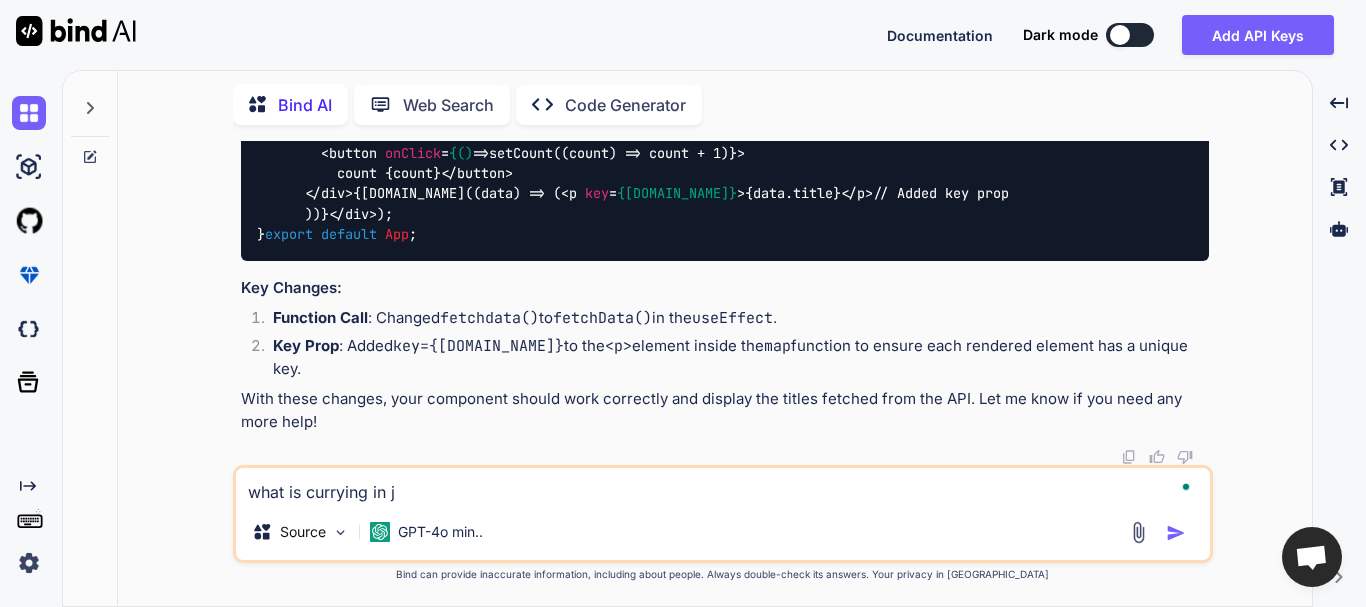 type on "x" 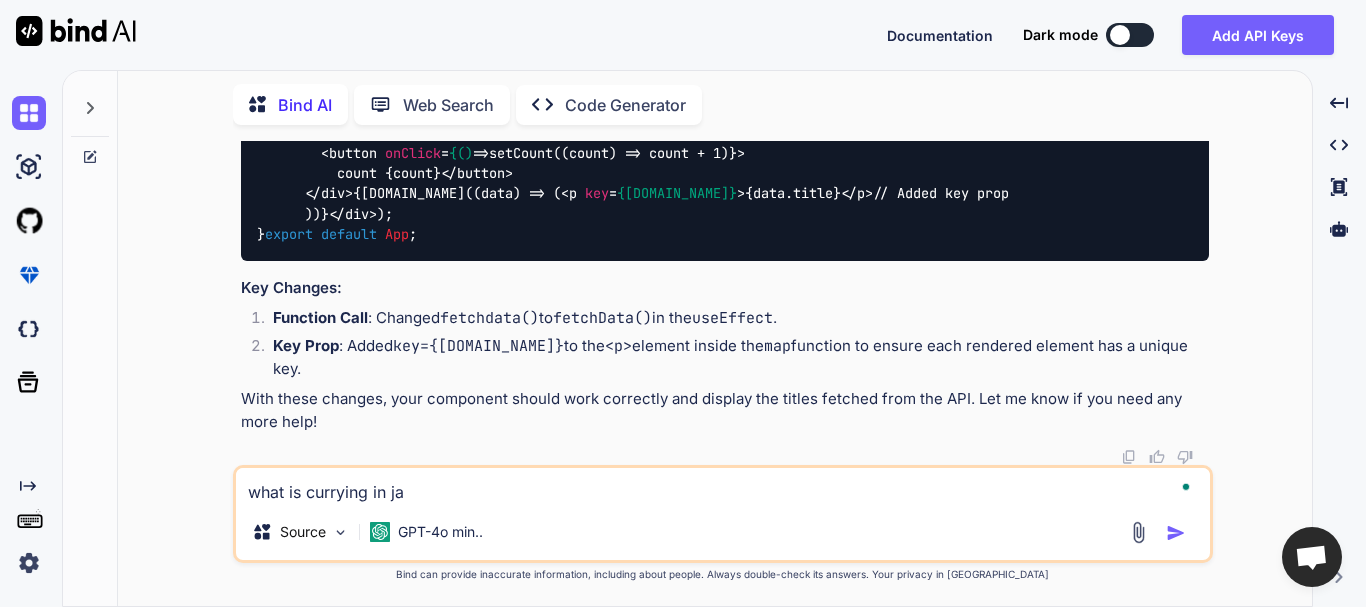 type on "what is currying in [GEOGRAPHIC_DATA]" 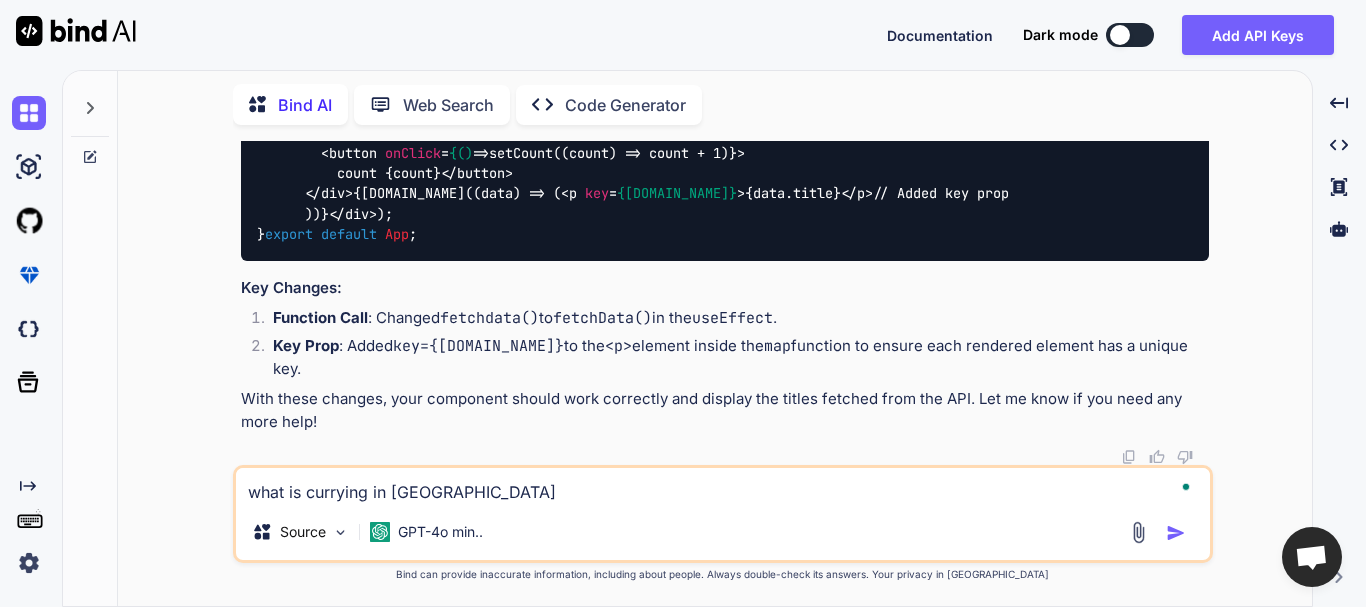 type on "what is currying in [GEOGRAPHIC_DATA]" 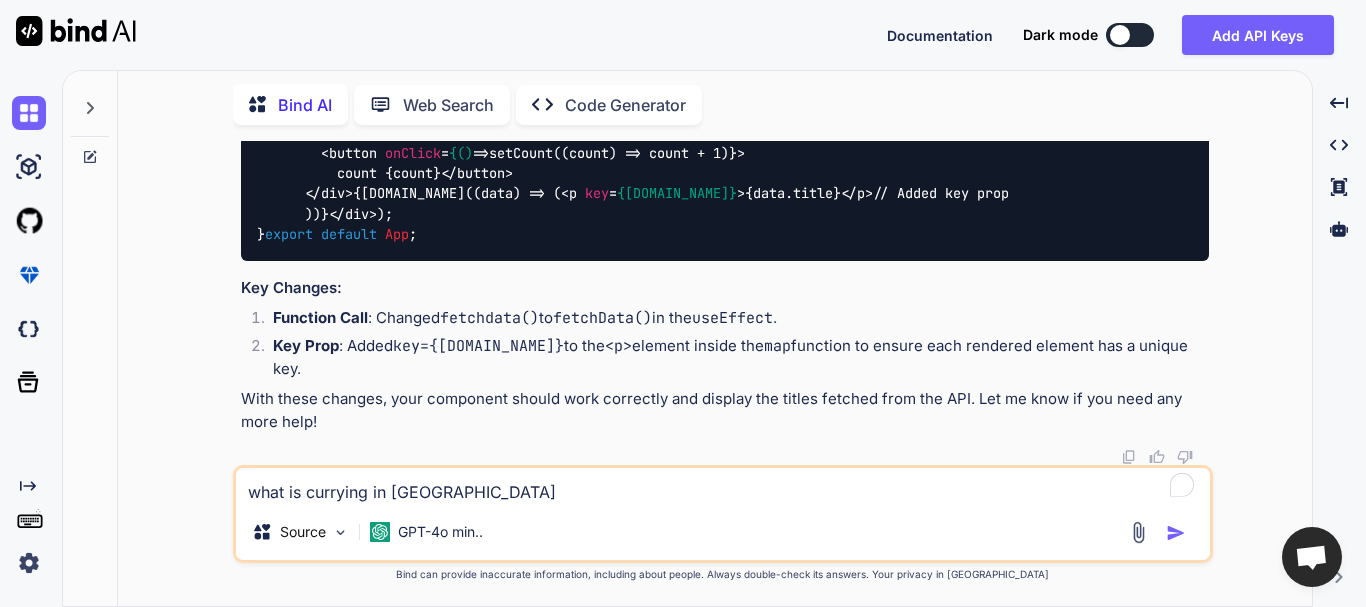 type on "what is currying in javas" 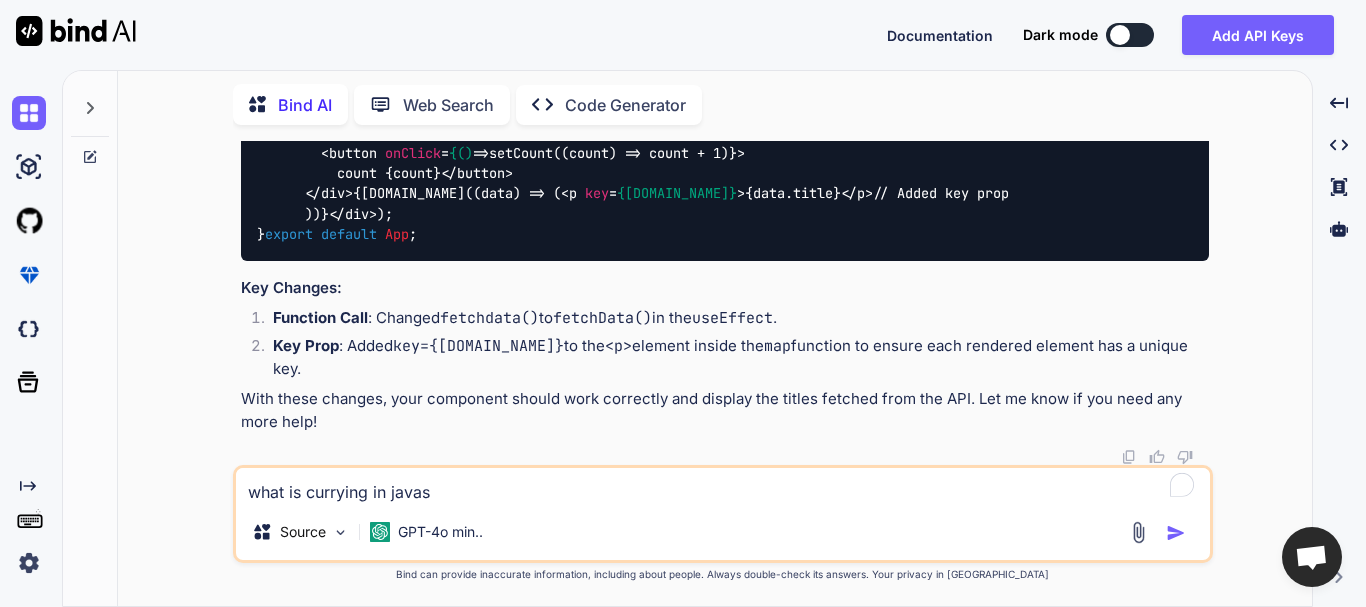 type on "what is currying in javasc" 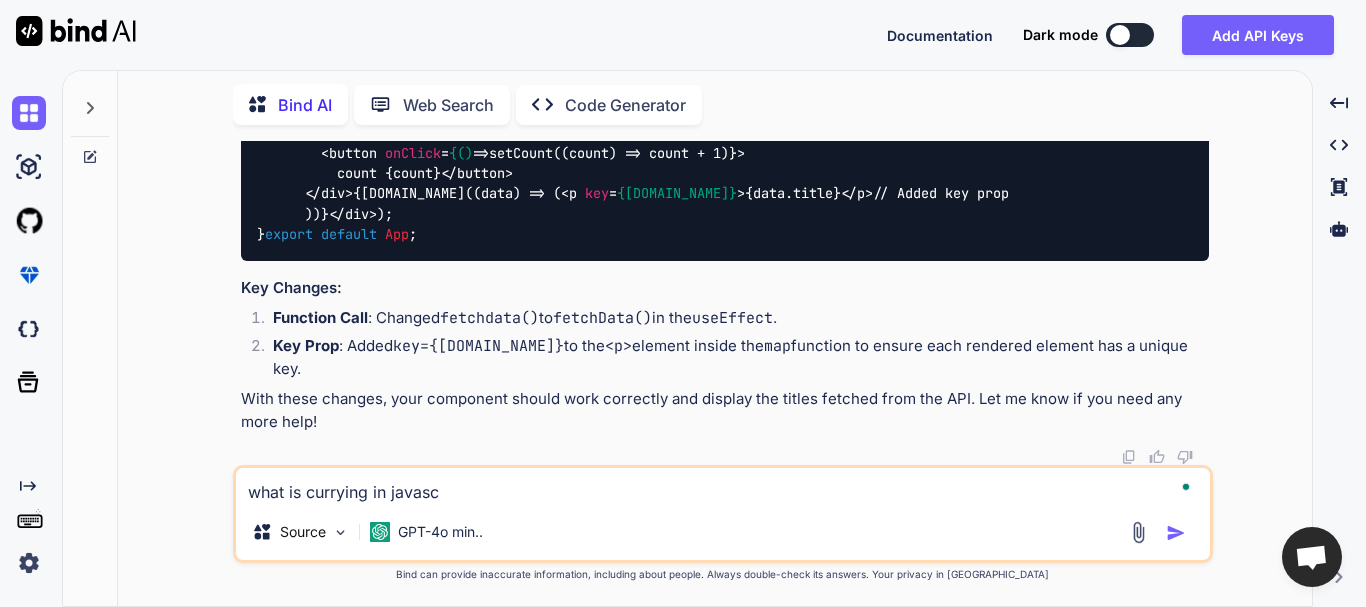 type on "what is currying in javascr" 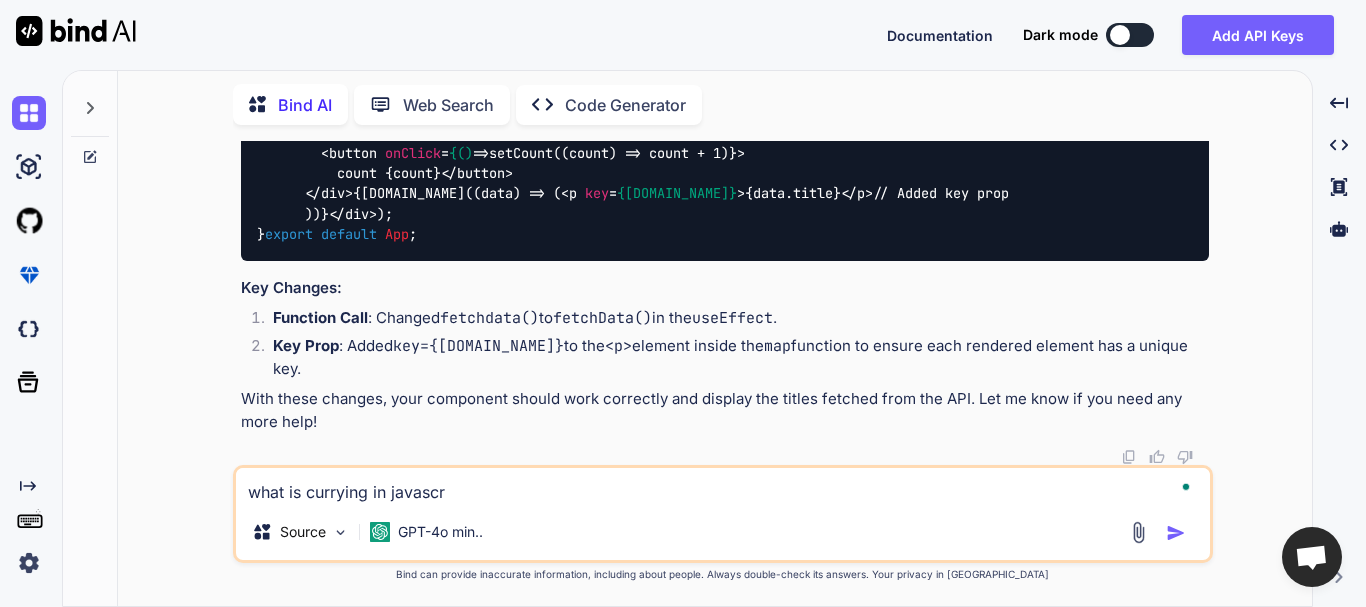 type on "what is currying in javascri" 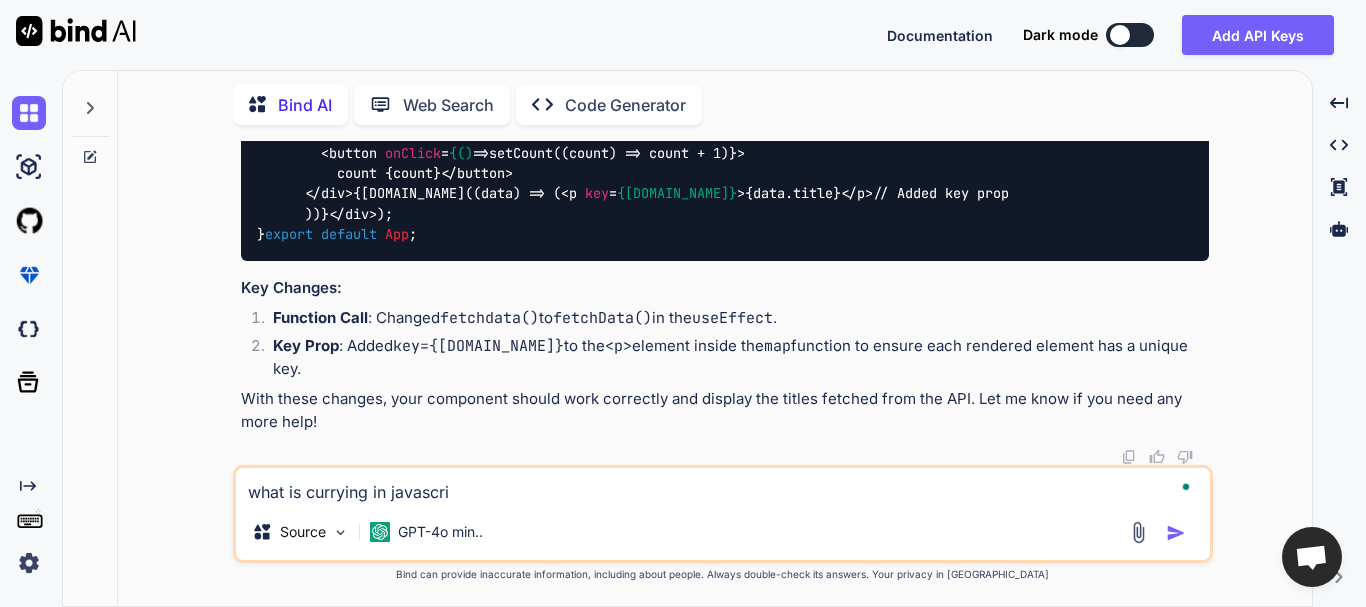 type on "what is currying in javascrip" 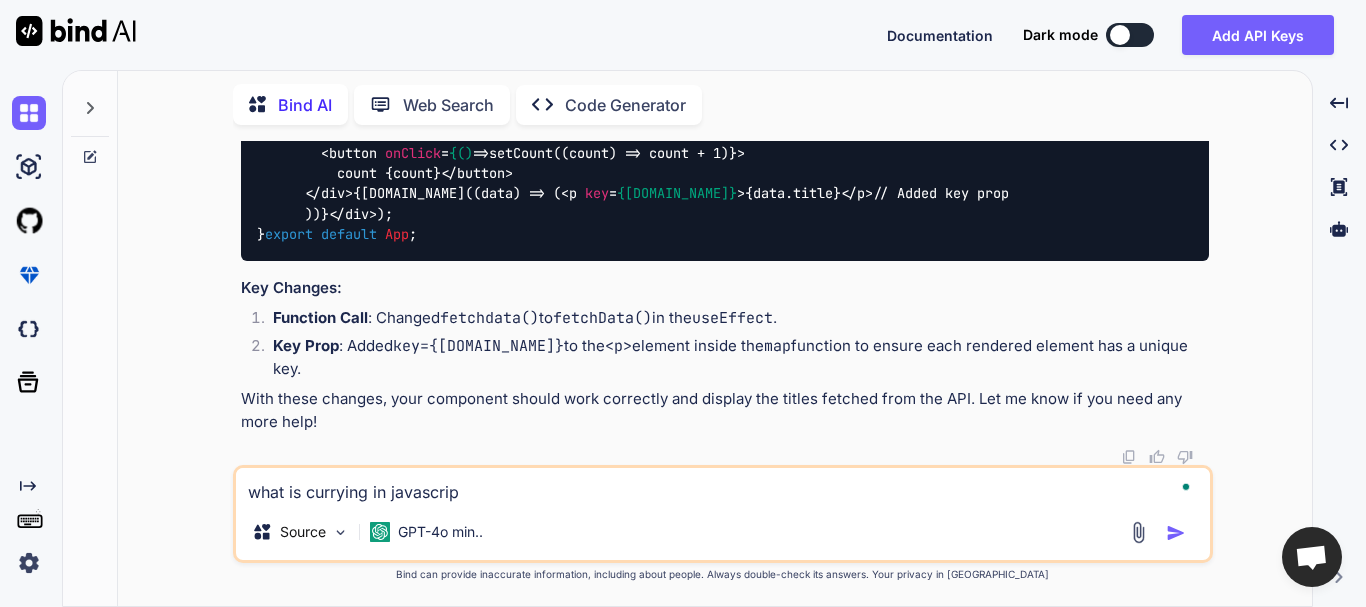 type on "what is currying in javascript" 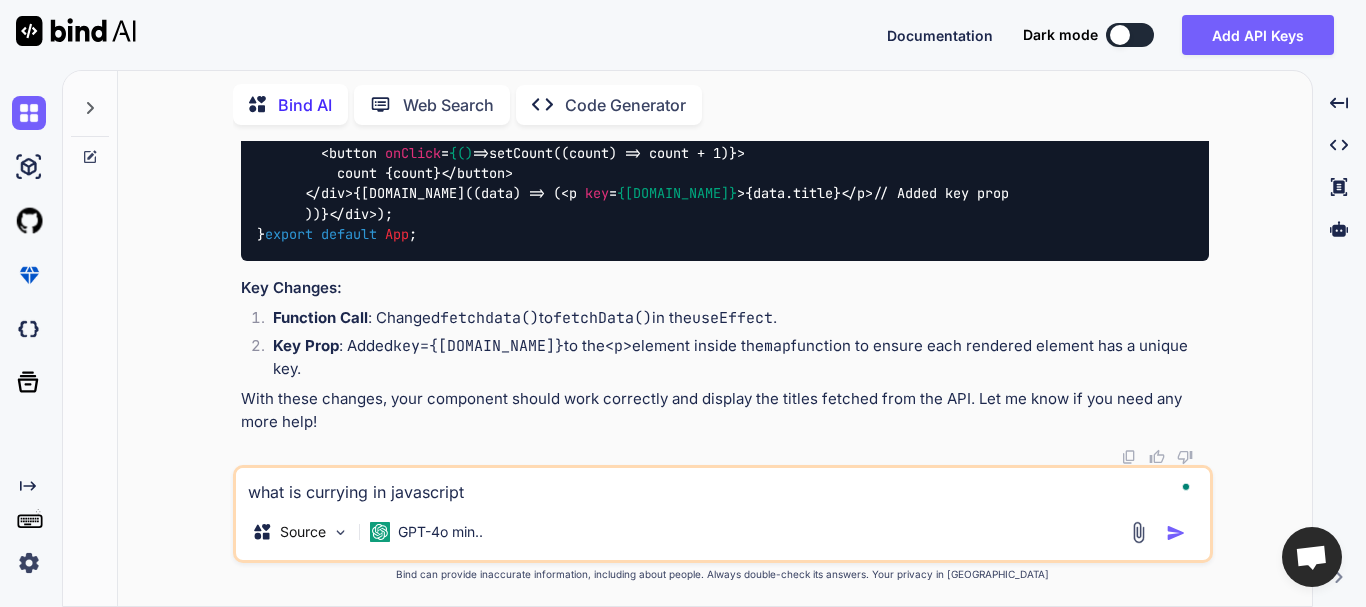 type on "x" 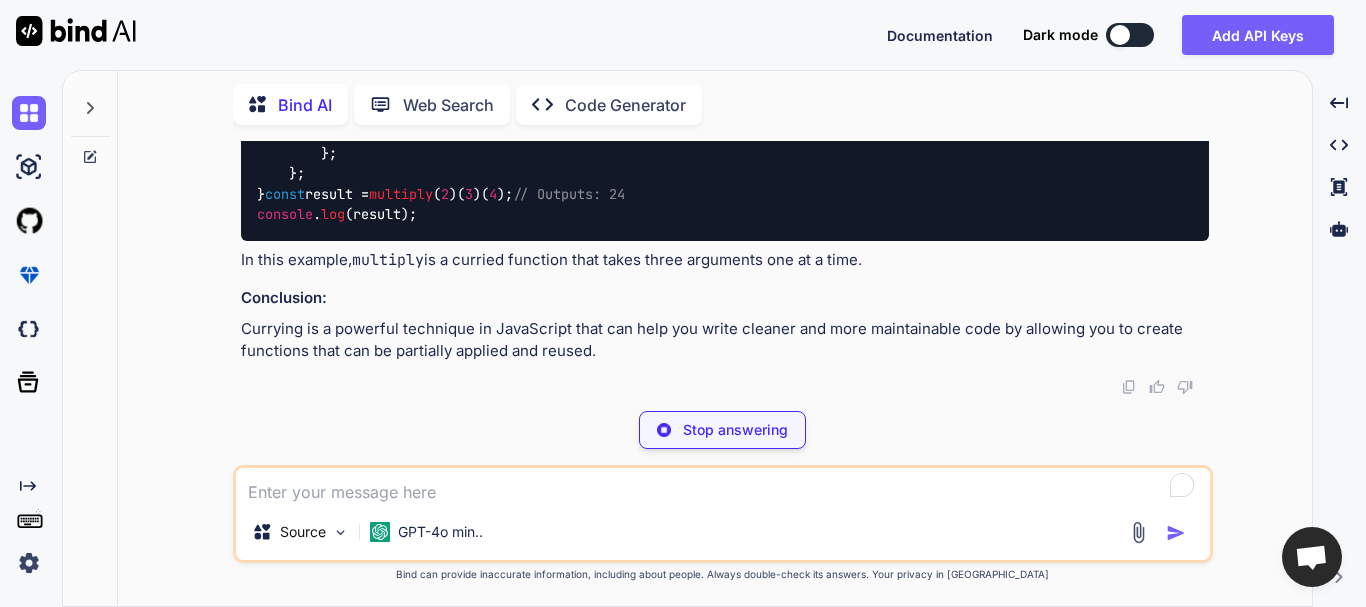 scroll, scrollTop: 10650, scrollLeft: 0, axis: vertical 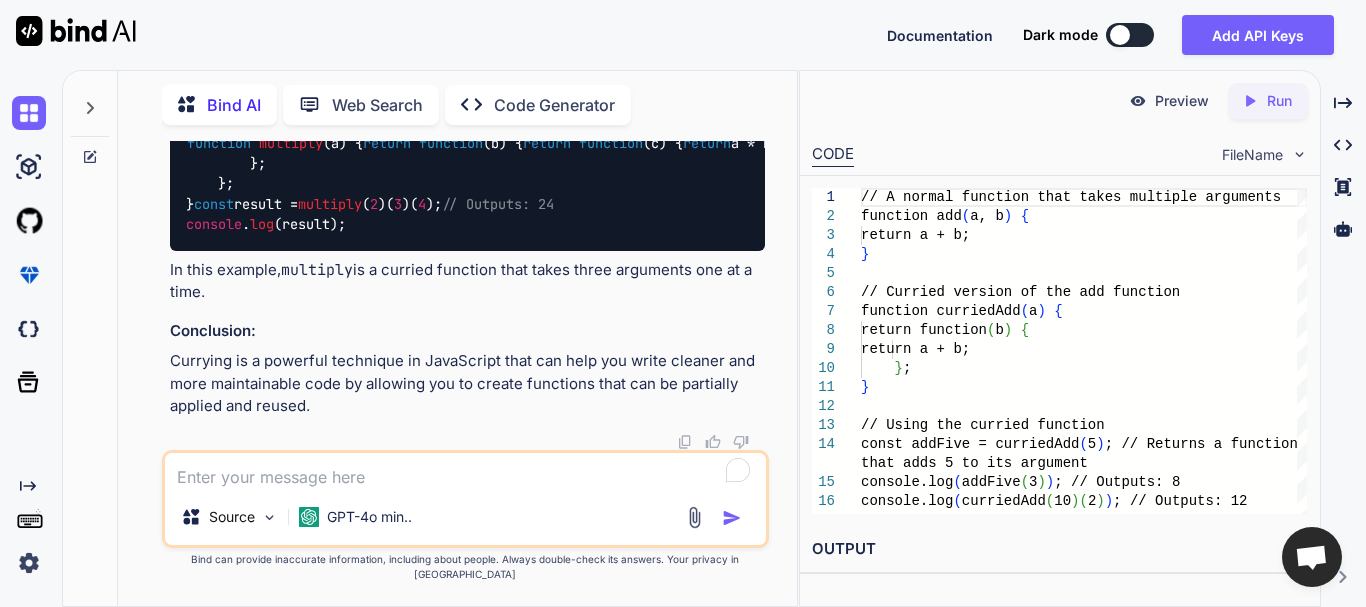 type on "x" 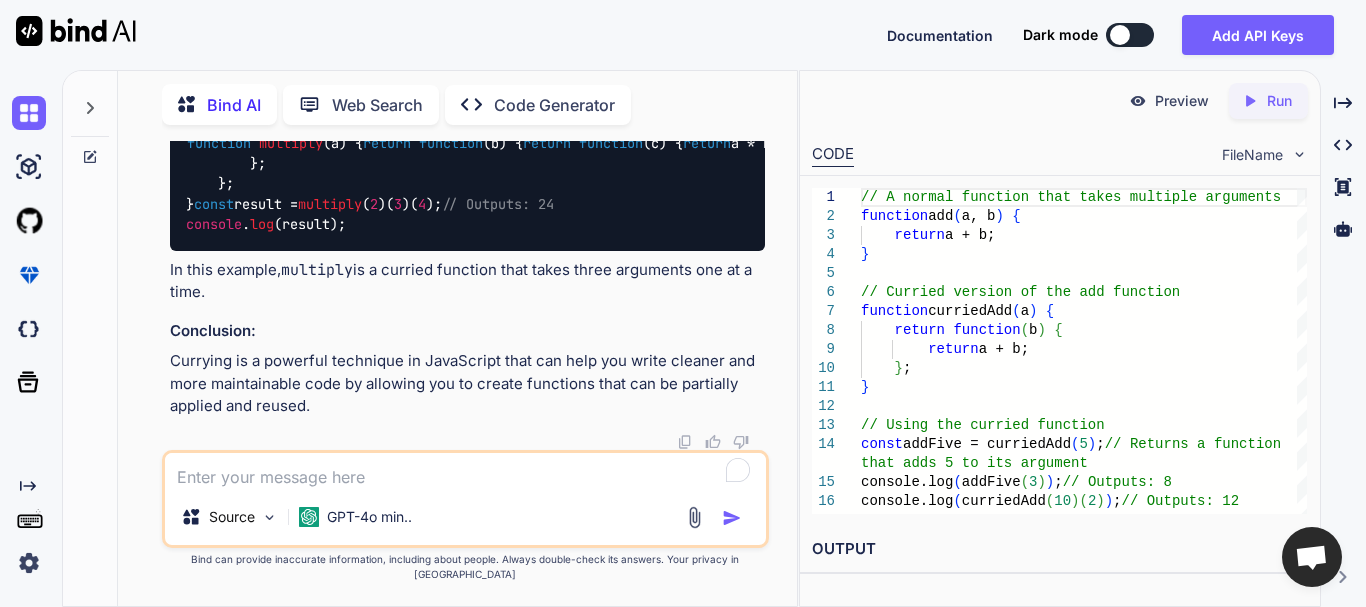 click on "Currying is a functional programming technique in JavaScript (and other programming languages) where a function is transformed into a sequence of functions, each taking a single argument. Instead of taking multiple arguments at once, a curried function takes one argument and returns another function that takes the next argument, and so on, until all arguments have been provided." at bounding box center [467, -760] 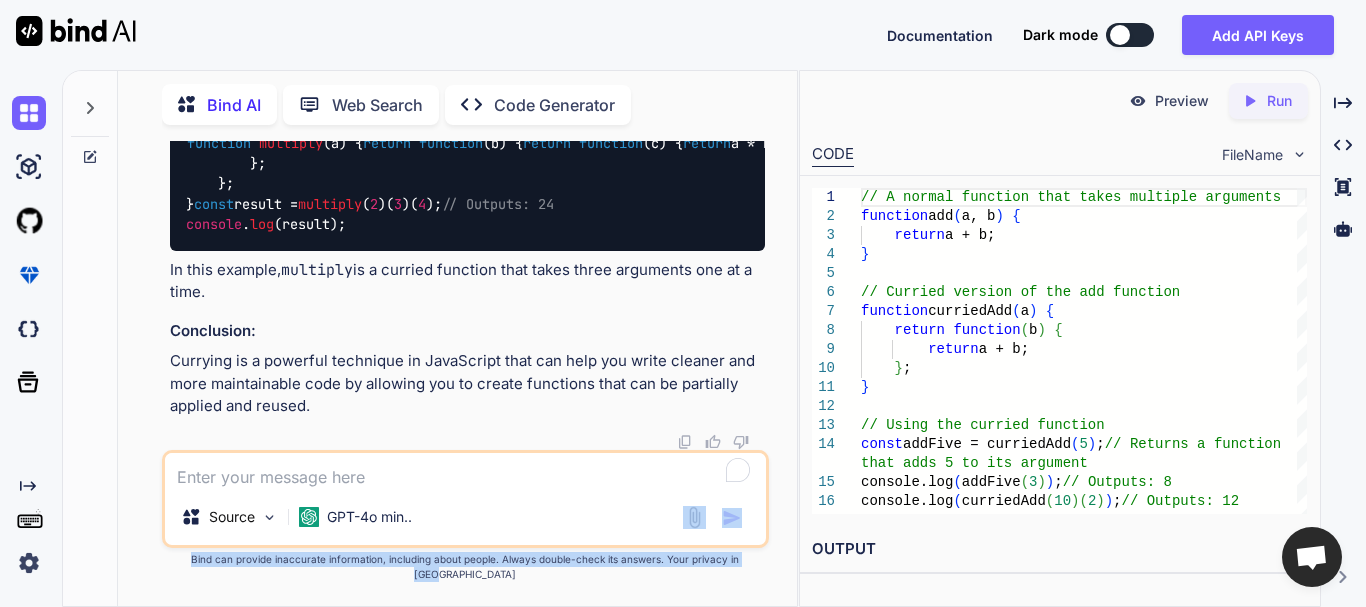 drag, startPoint x: 790, startPoint y: 549, endPoint x: 906, endPoint y: 646, distance: 151.21178 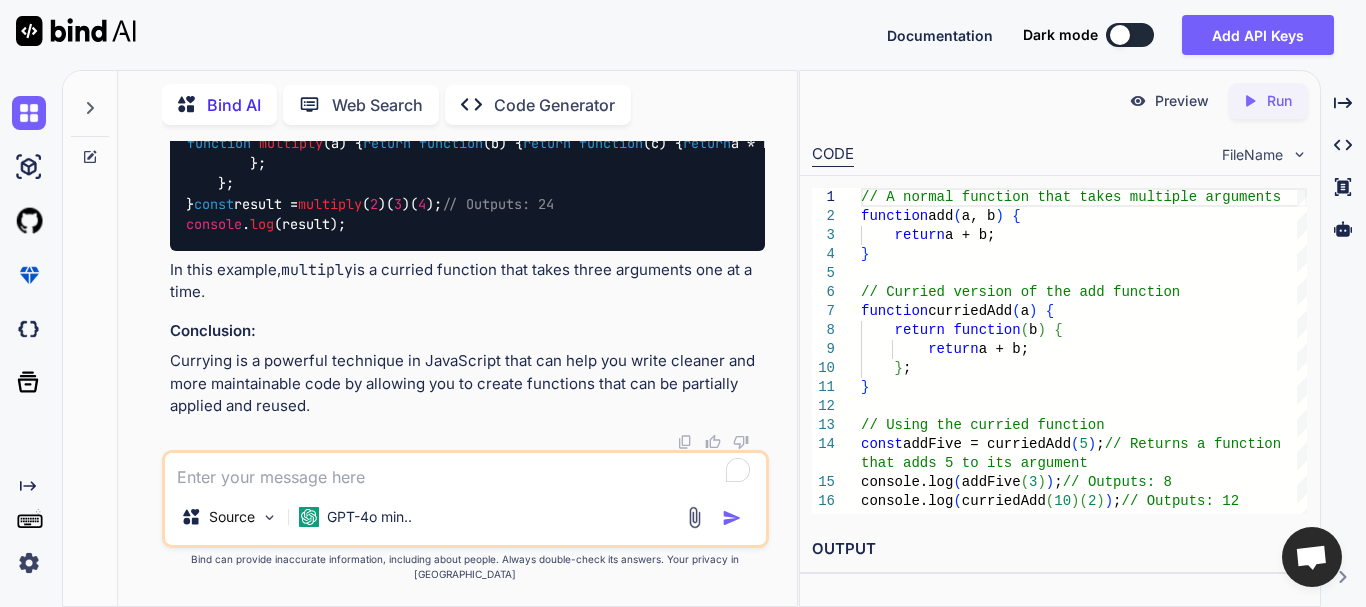 click on "Currying is a functional programming technique in JavaScript (and other programming languages) where a function is transformed into a sequence of functions, each taking a single argument. Instead of taking multiple arguments at once, a curried function takes one argument and returns another function that takes the next argument, and so on, until all arguments have been provided." at bounding box center (467, -760) 